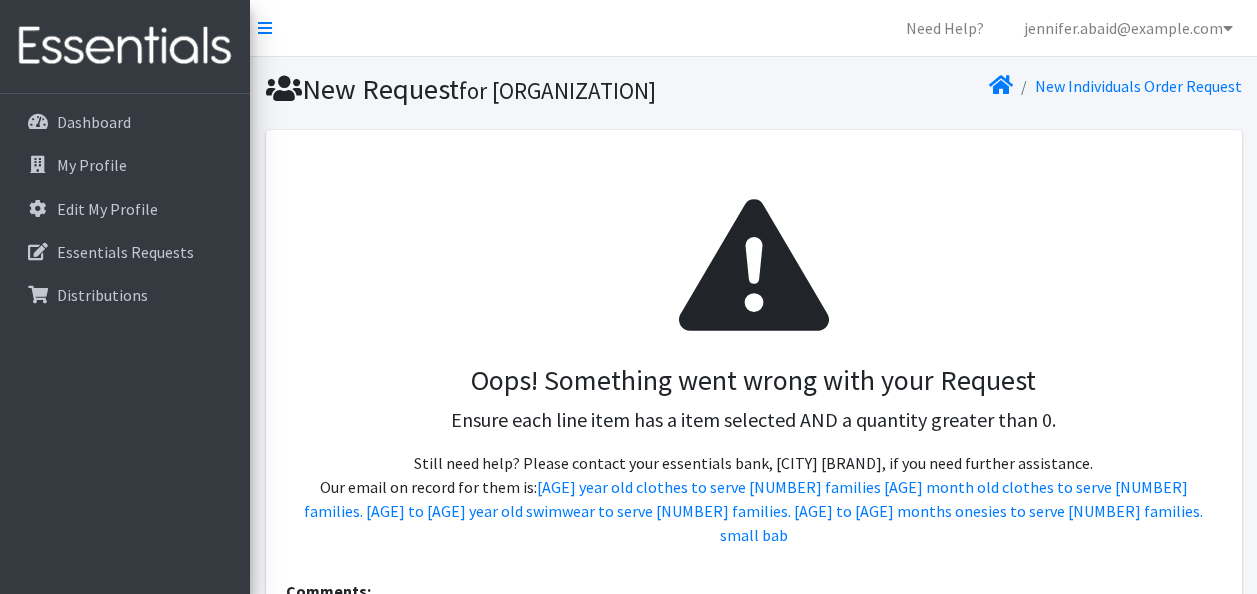 select on "2665" 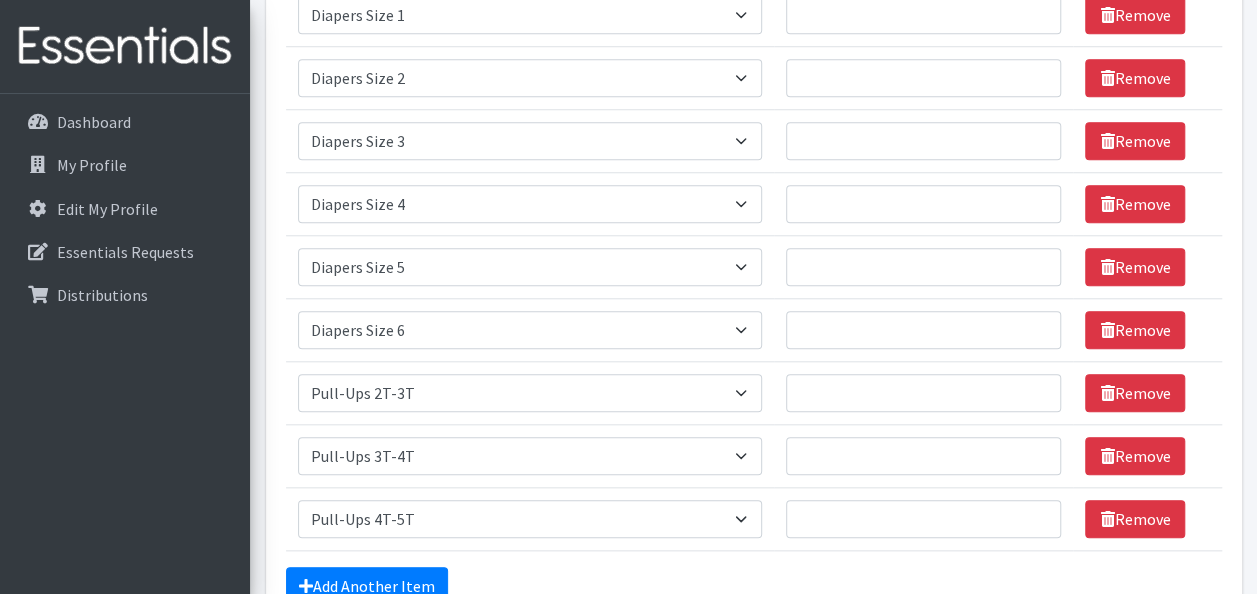 scroll, scrollTop: 880, scrollLeft: 0, axis: vertical 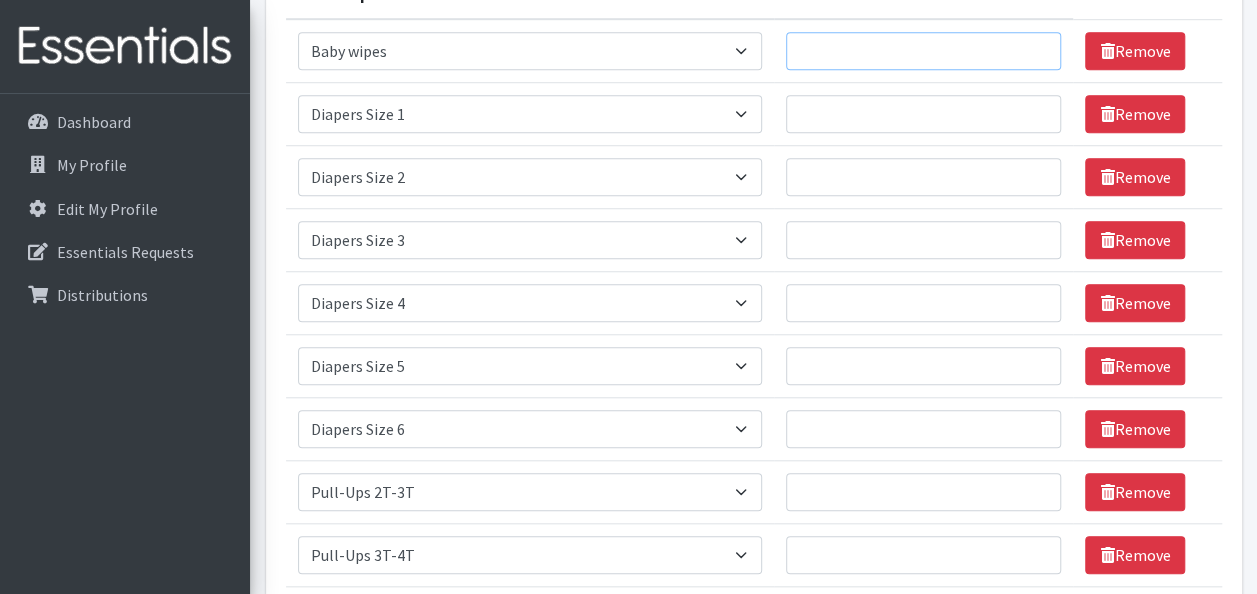 click on "Number of Individuals" at bounding box center (924, 51) 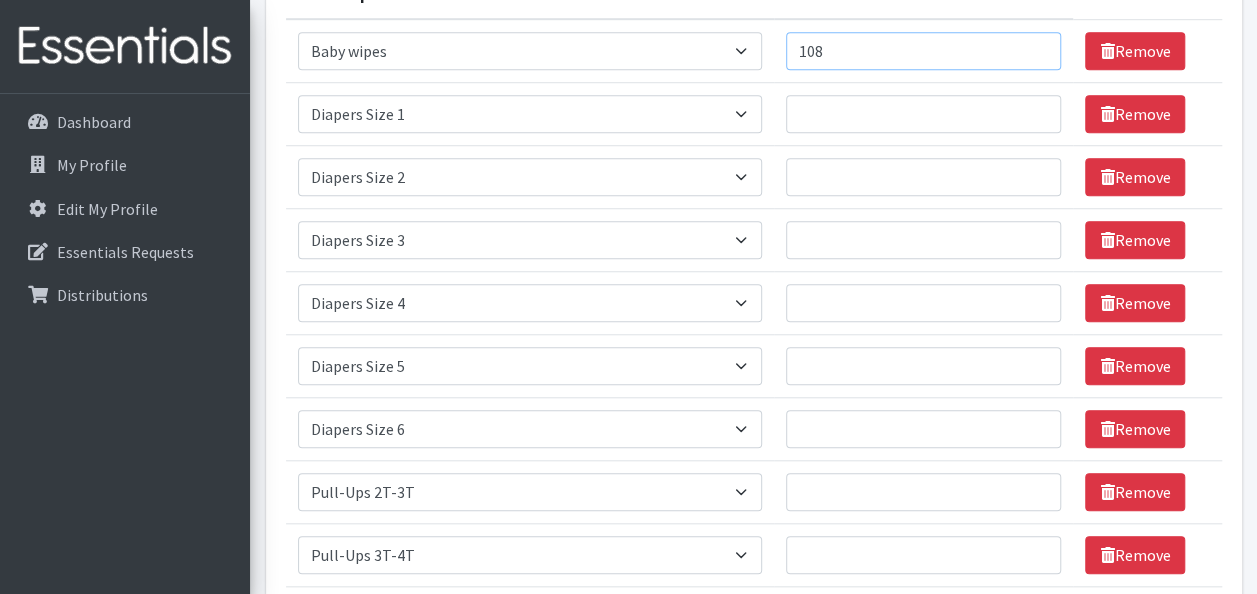 type on "108" 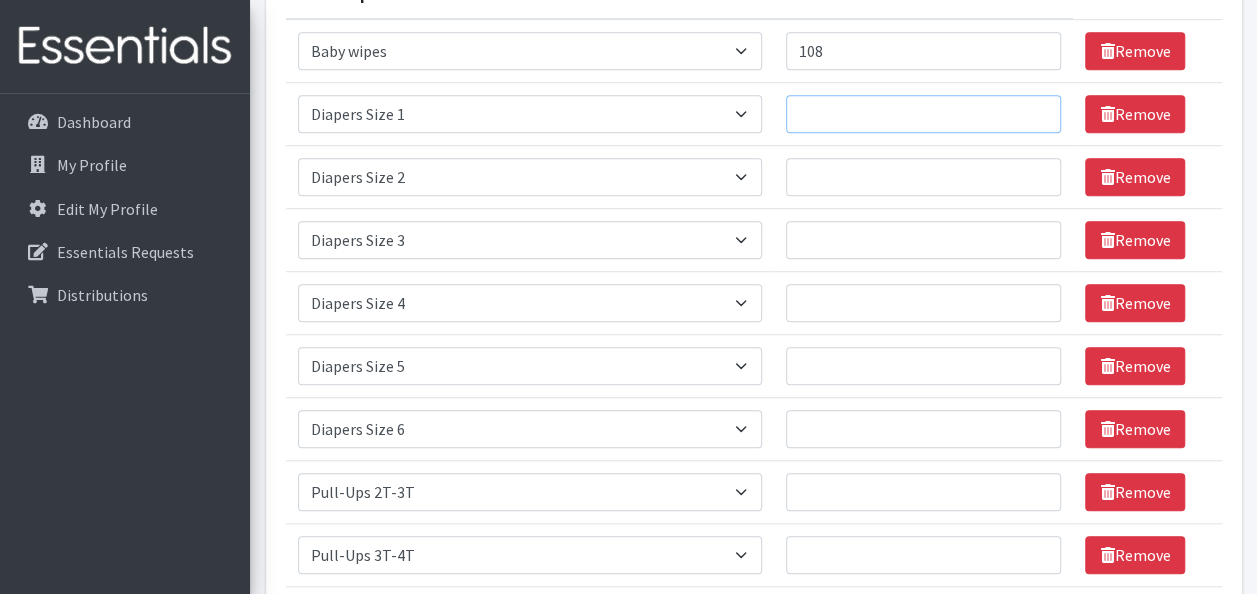 click on "Number of Individuals" at bounding box center [924, 114] 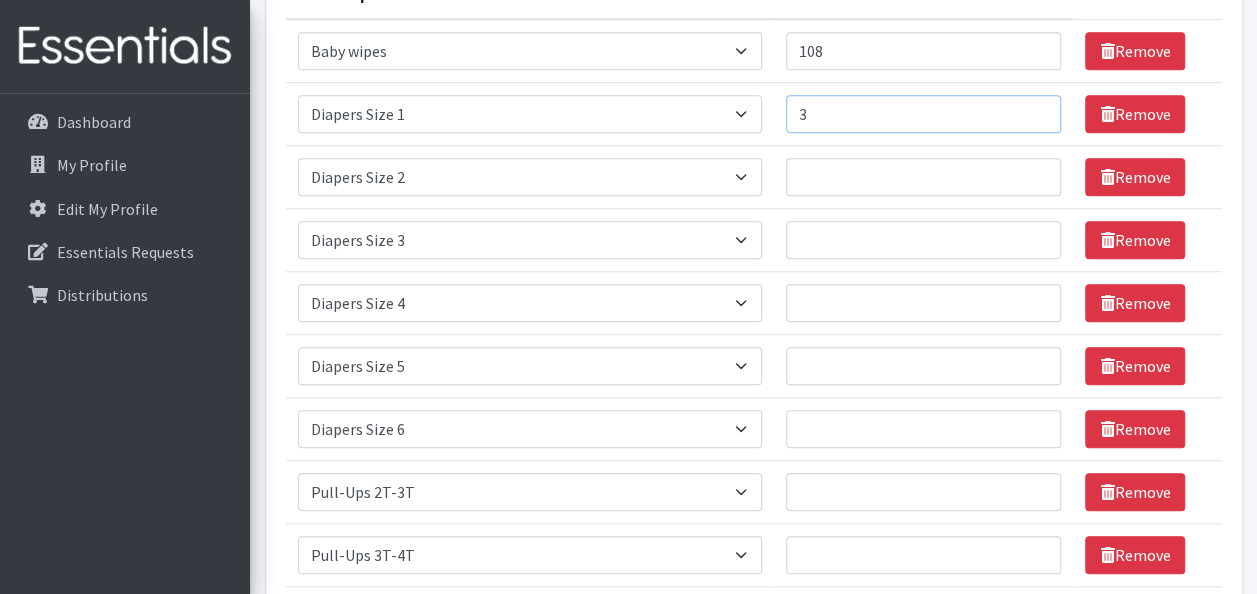 type on "3" 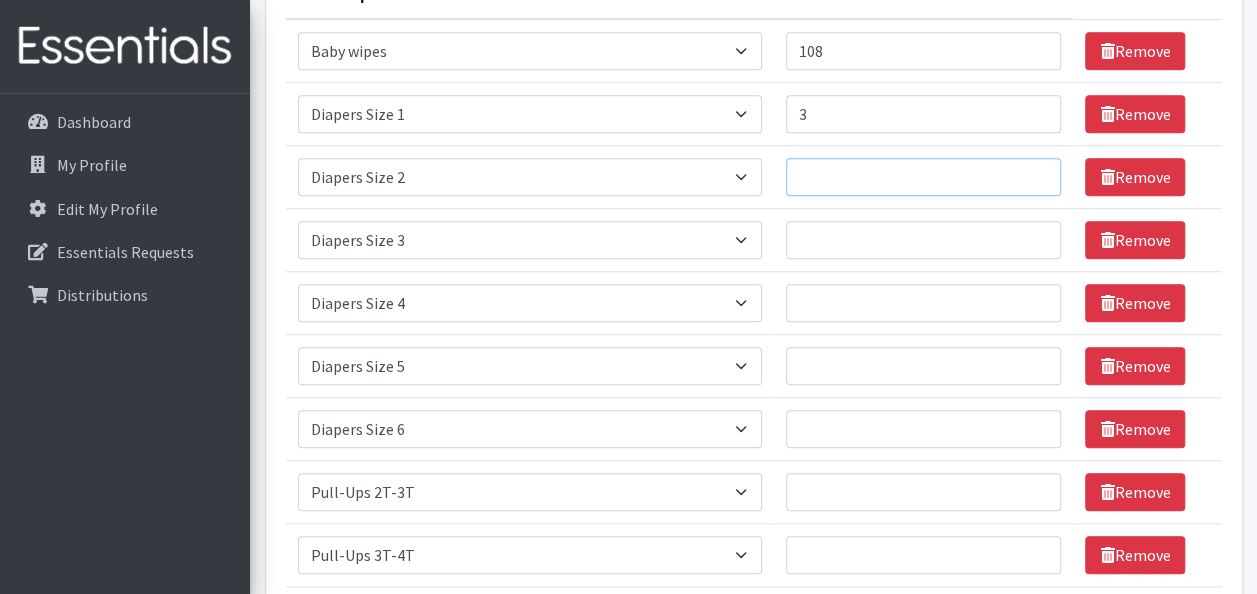 click on "Number of Individuals" at bounding box center (924, 177) 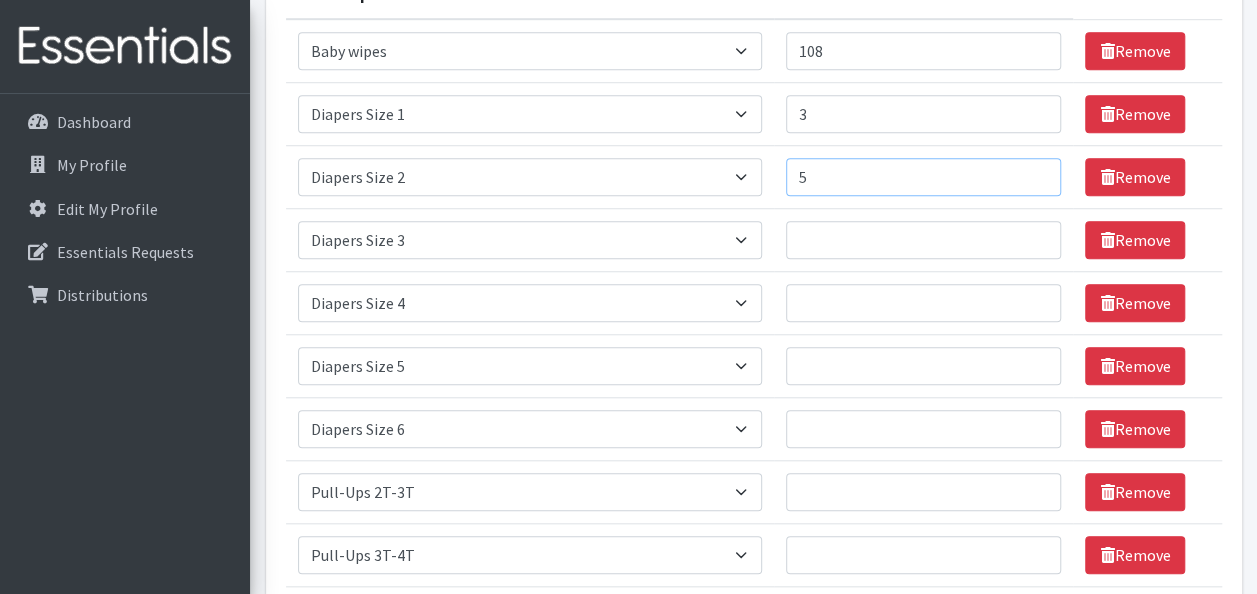 type on "5" 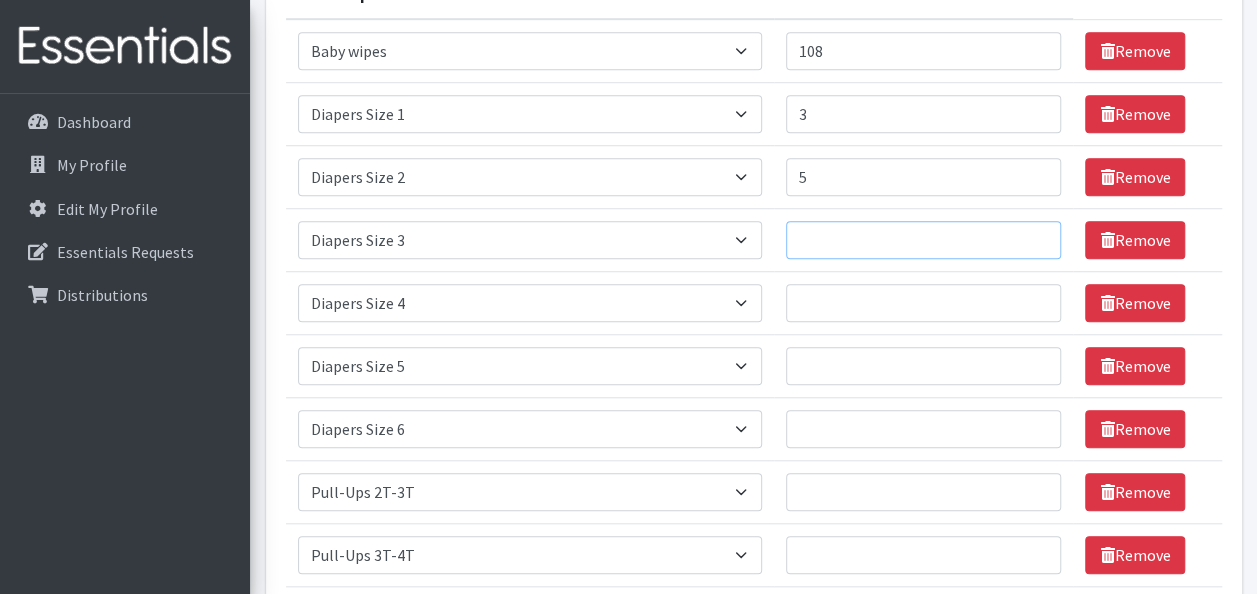 click on "Number of Individuals" at bounding box center [924, 240] 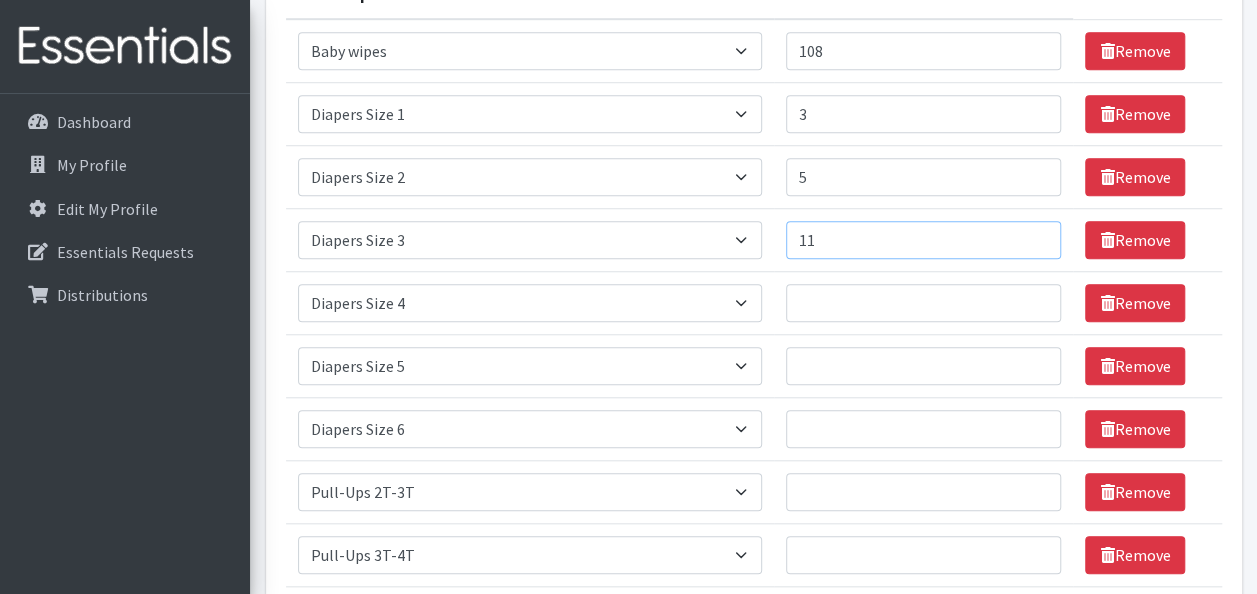 type on "11" 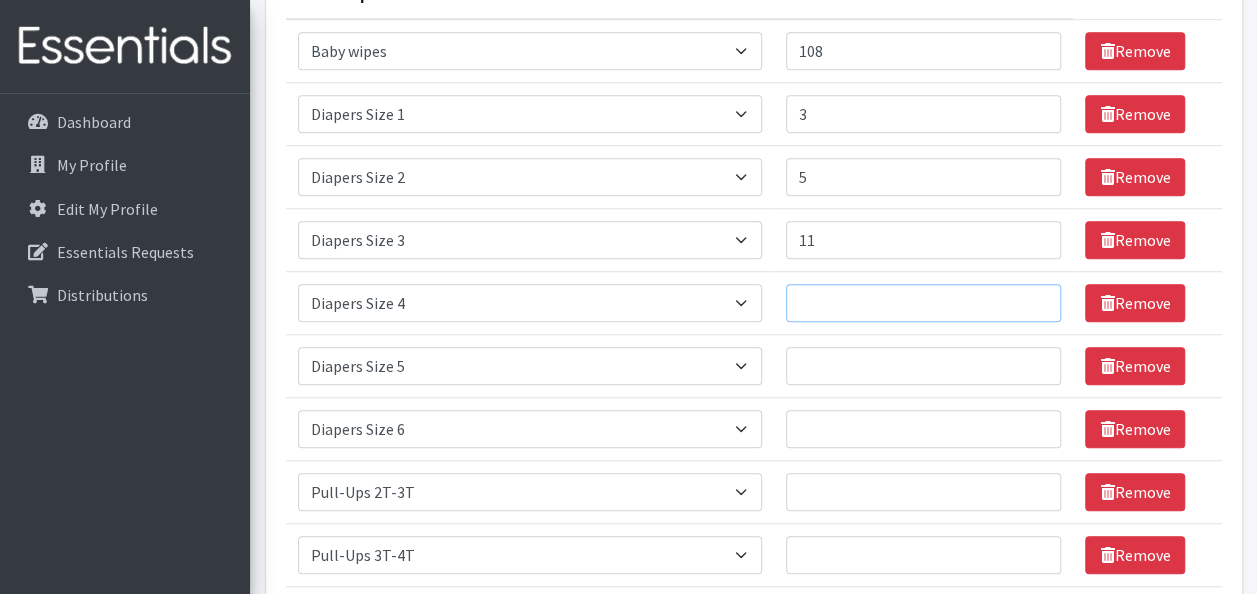 click on "Number of Individuals" at bounding box center [924, 303] 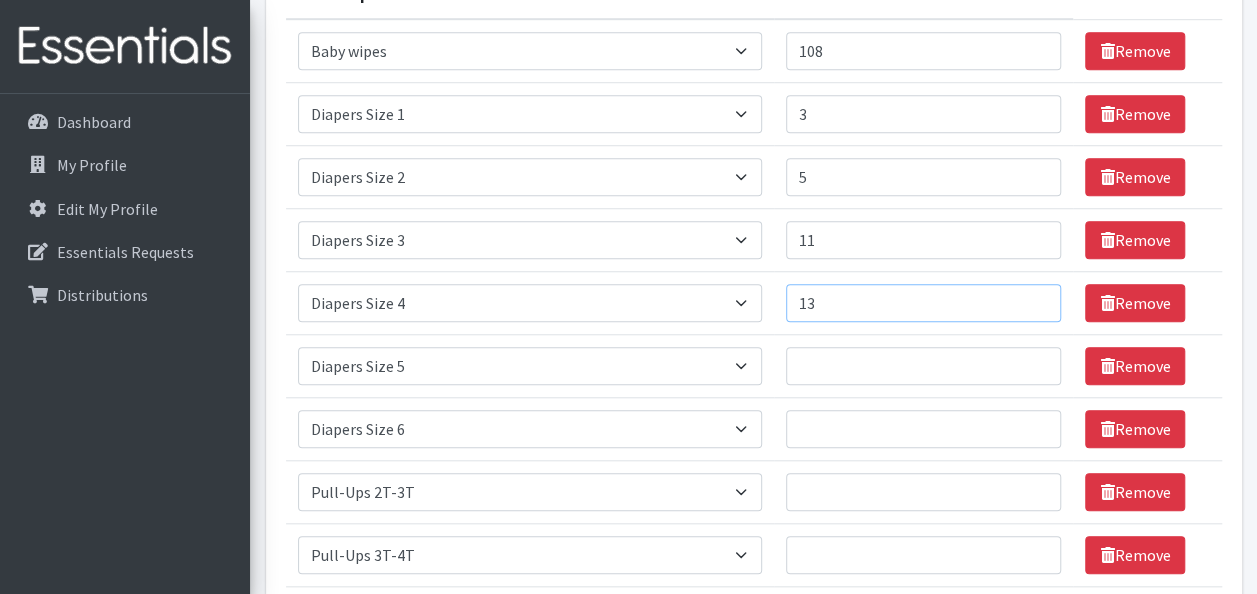 type on "13" 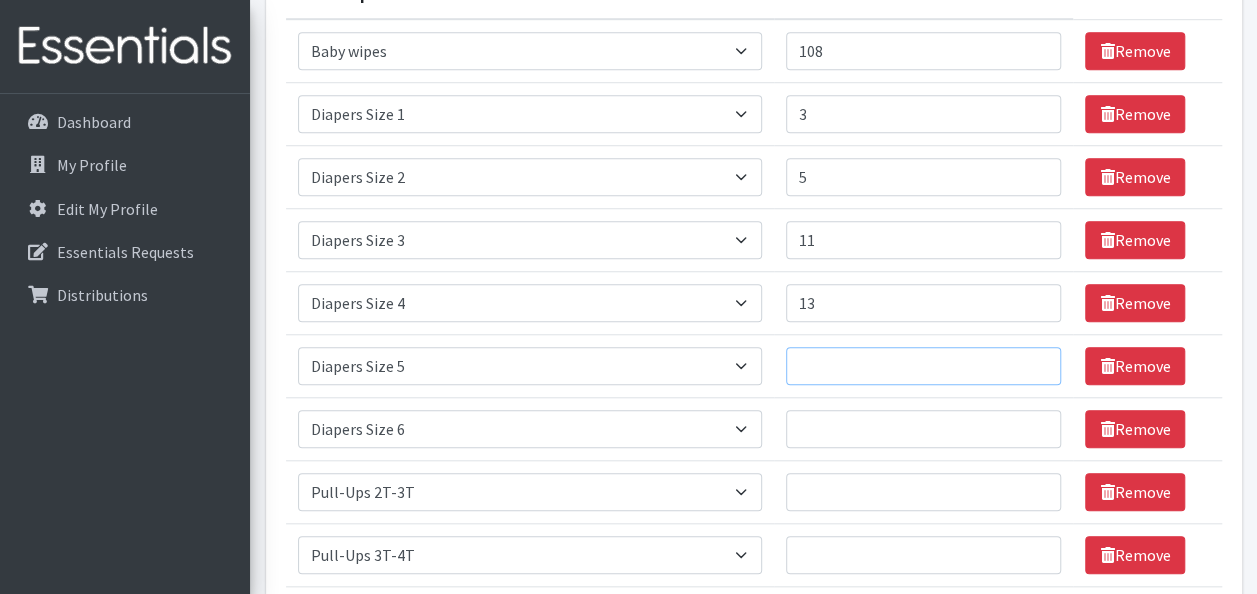 click on "Number of Individuals" at bounding box center [924, 366] 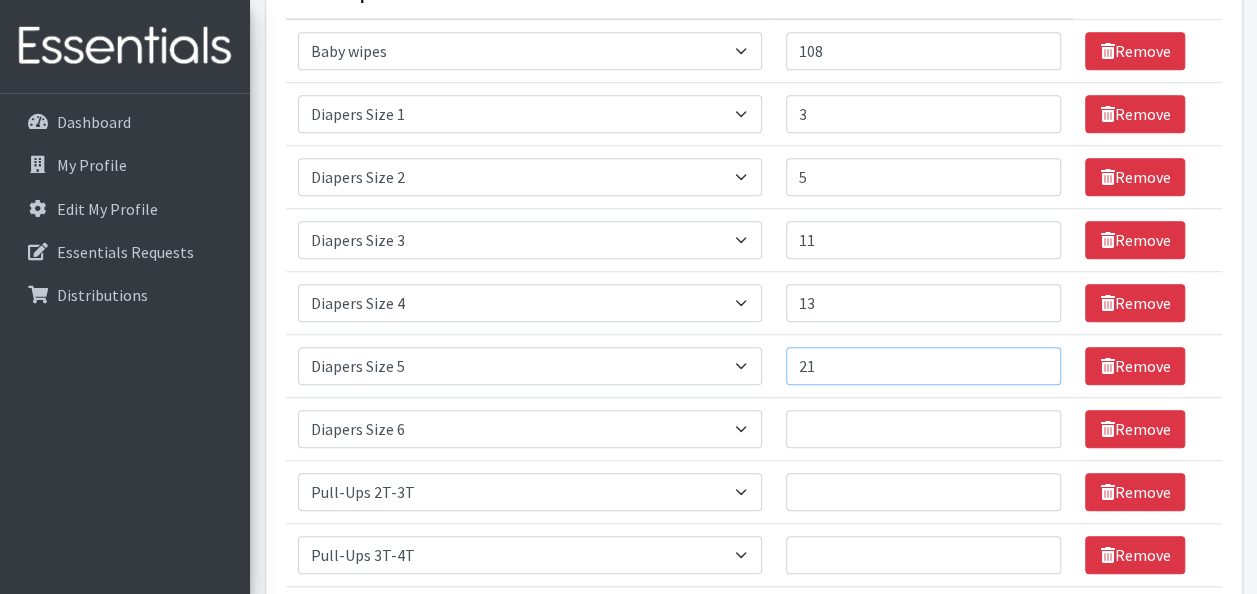 type on "21" 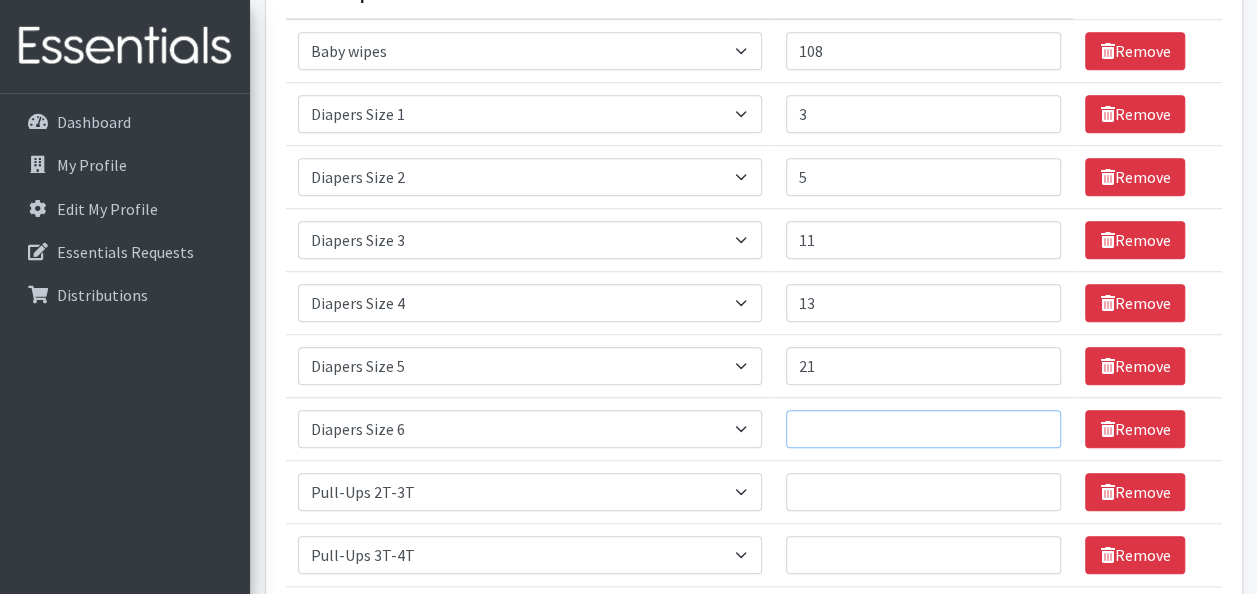 click on "Number of Individuals" at bounding box center [924, 429] 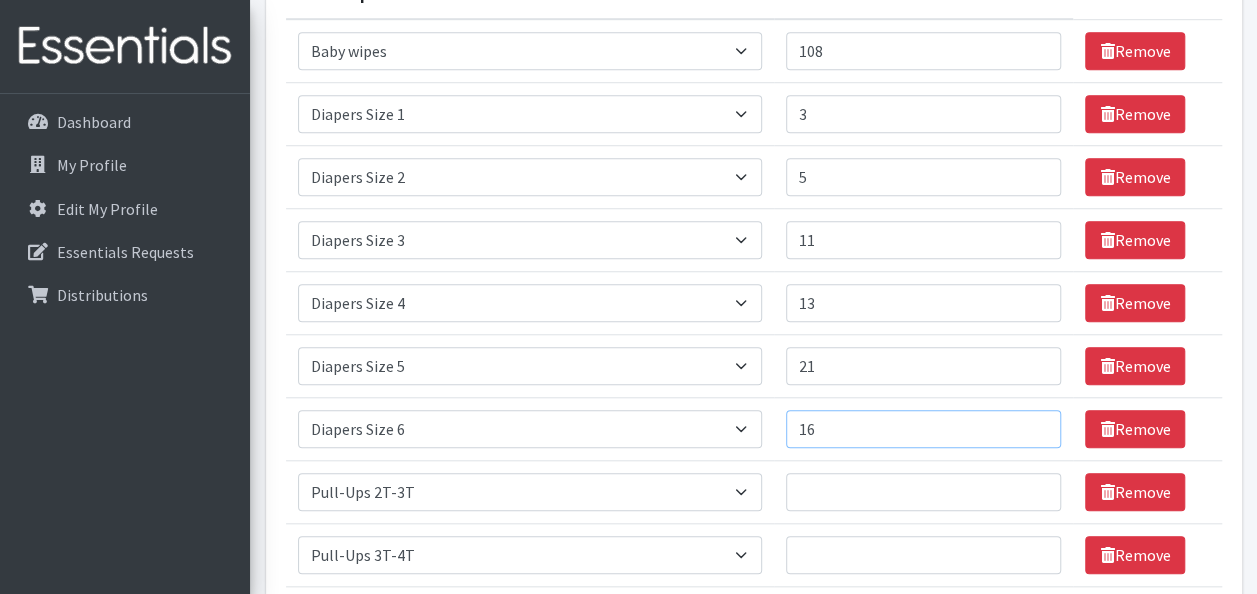 type on "16" 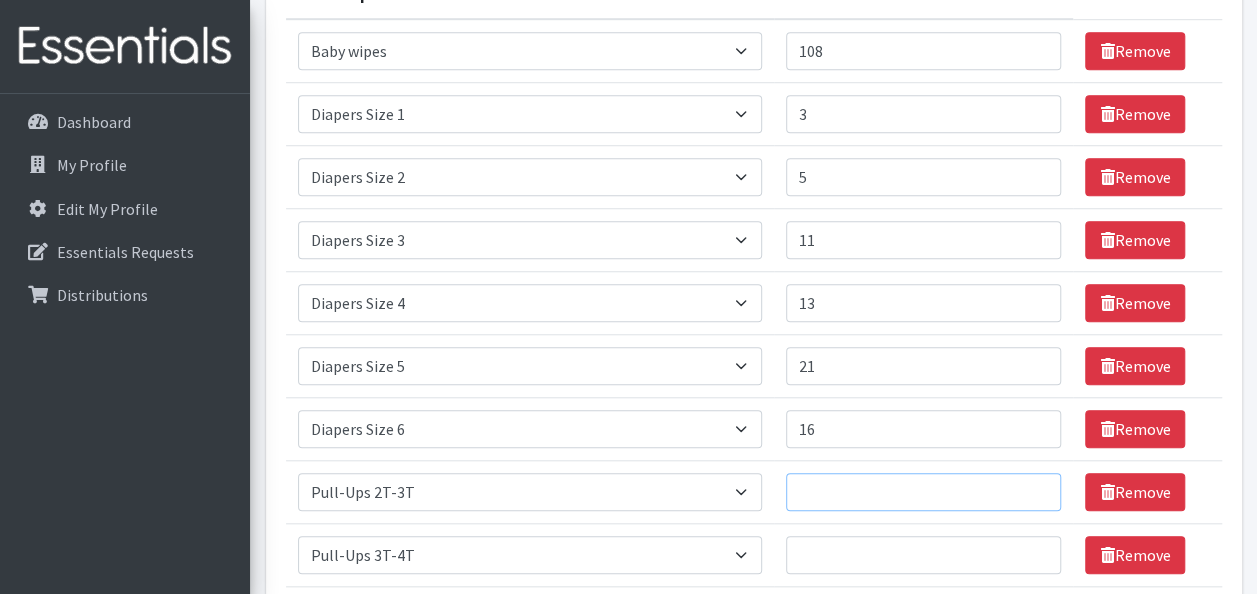click on "Number of Individuals" at bounding box center (924, 492) 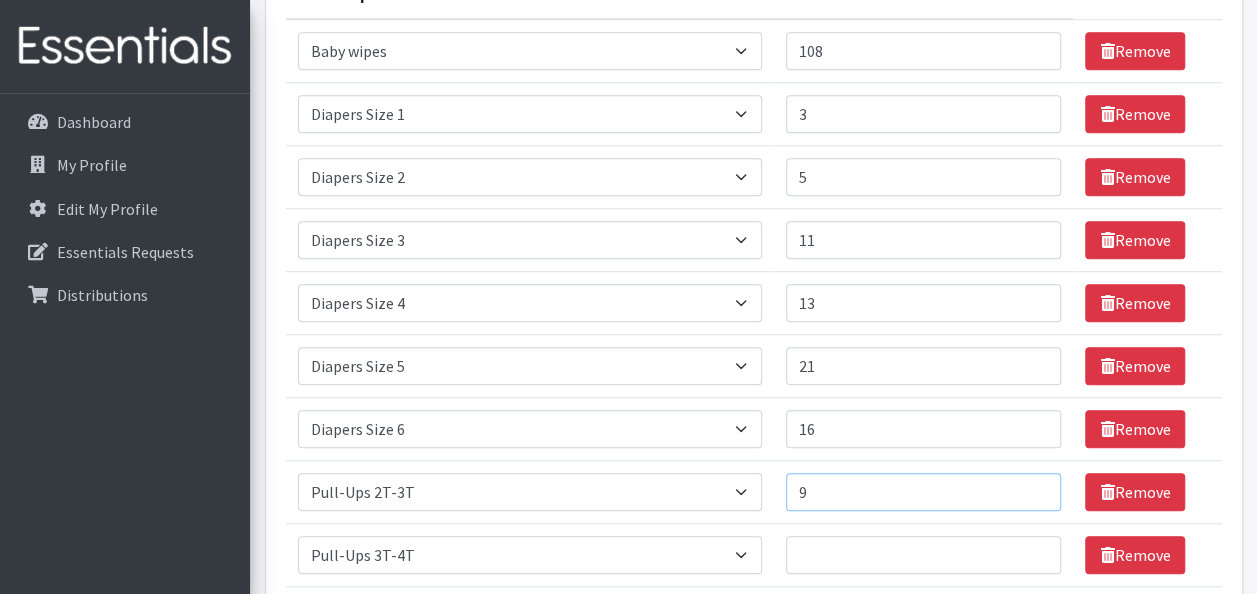type on "9" 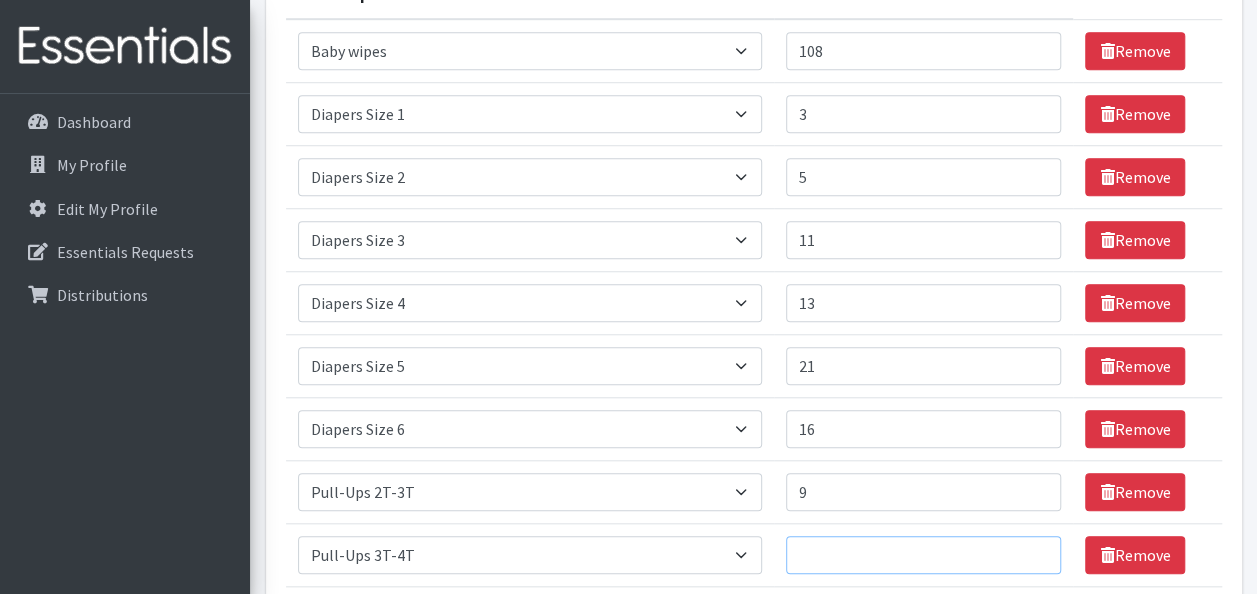 click on "Number of Individuals" at bounding box center (924, 555) 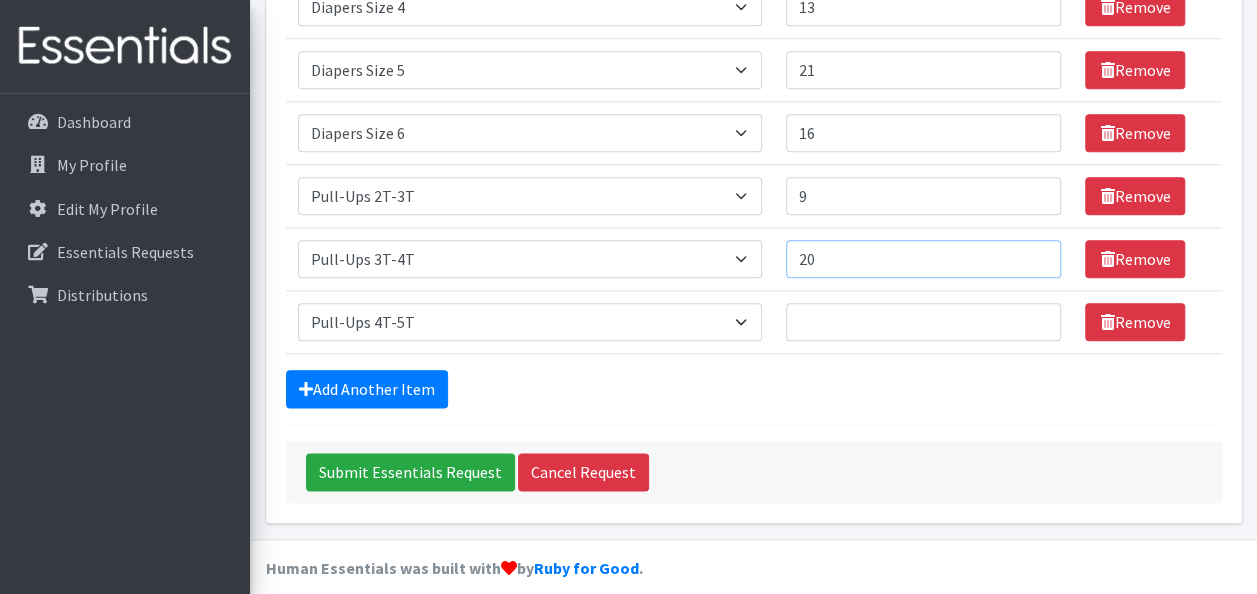 scroll, scrollTop: 1016, scrollLeft: 0, axis: vertical 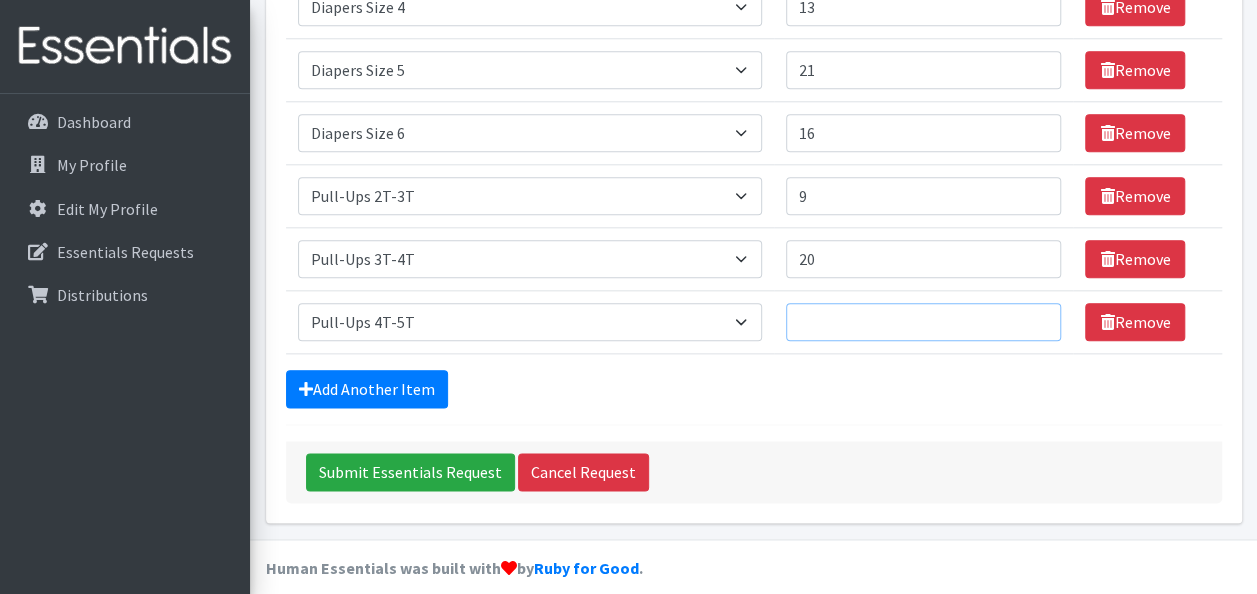click on "Number of Individuals" at bounding box center (924, 322) 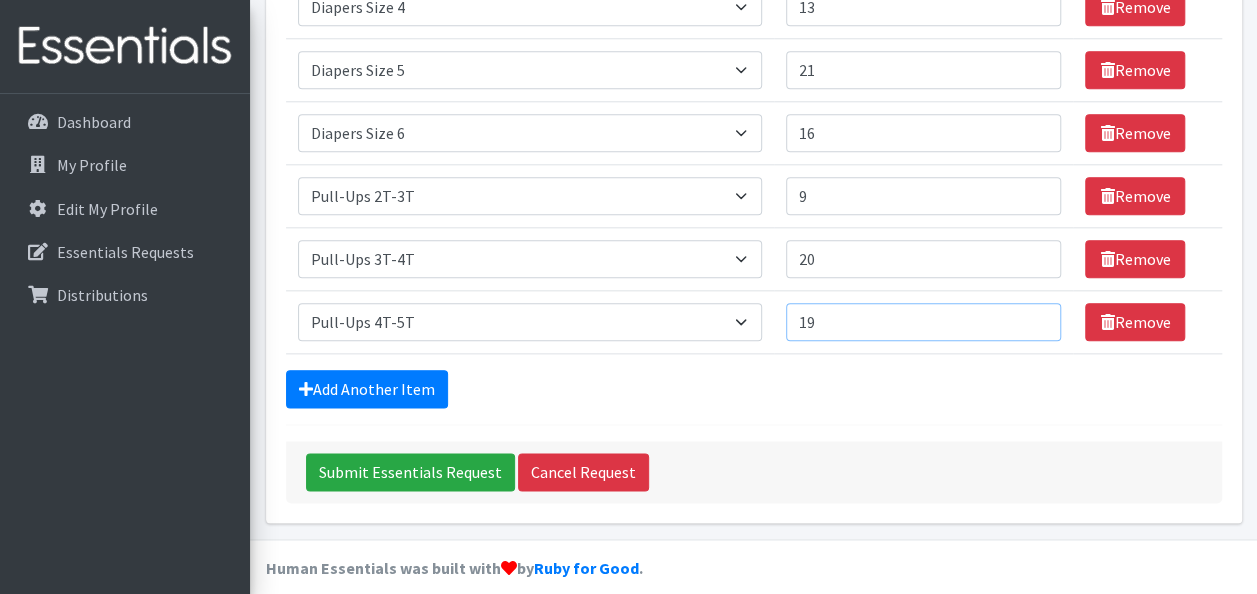 scroll, scrollTop: 497, scrollLeft: 0, axis: vertical 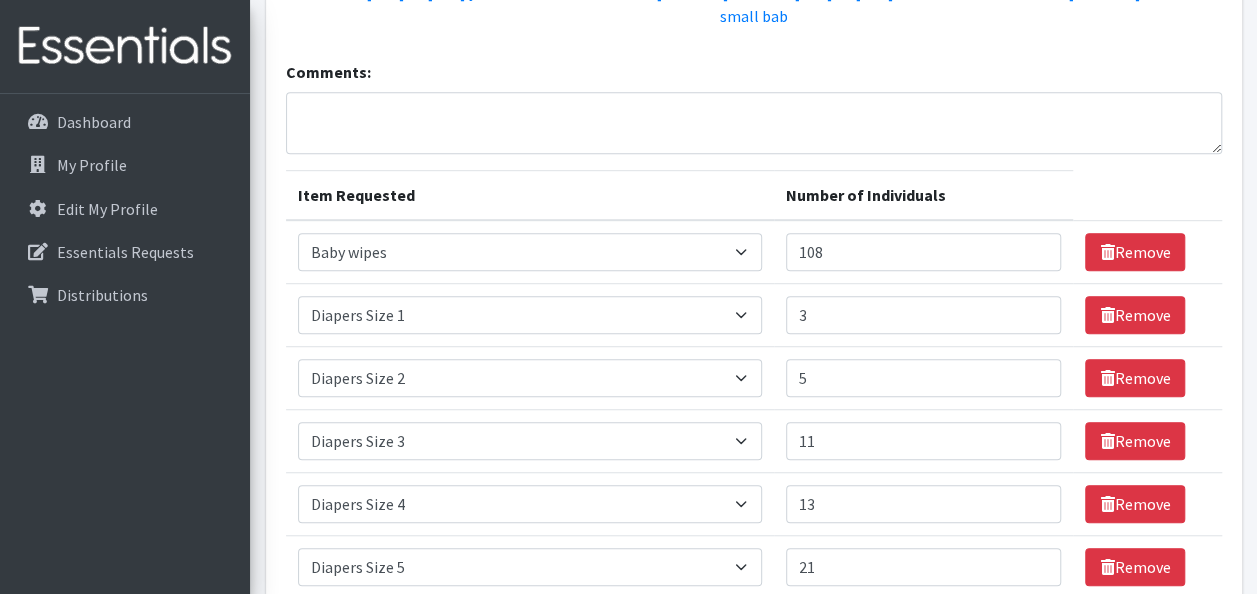 type on "19" 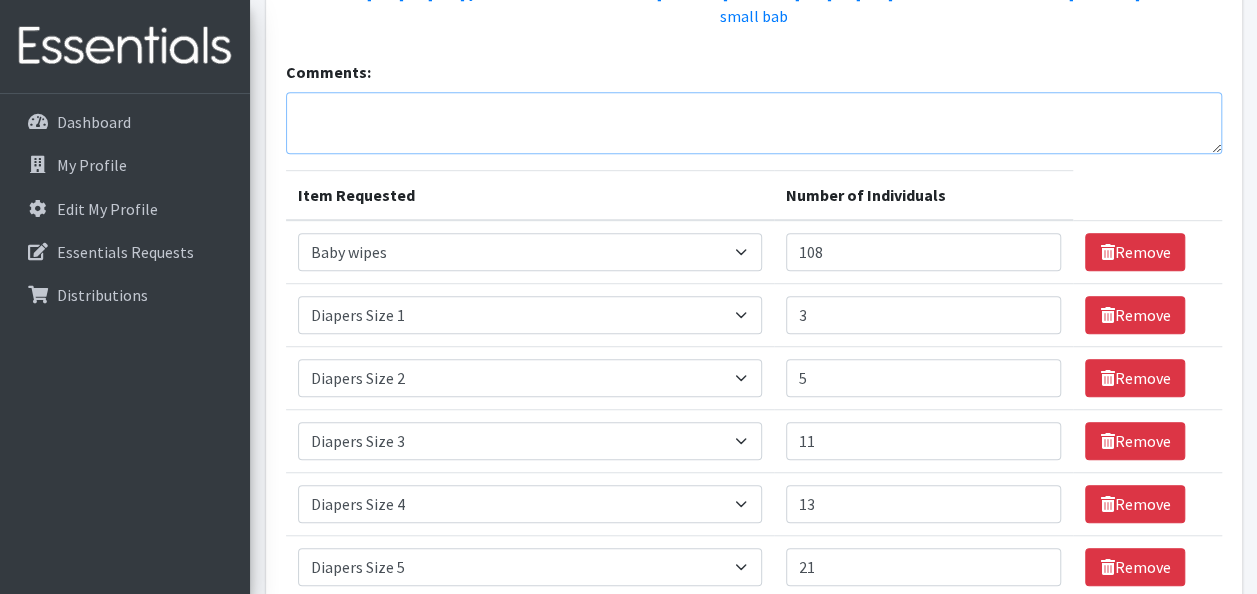 click on "Comments:" at bounding box center (754, 123) 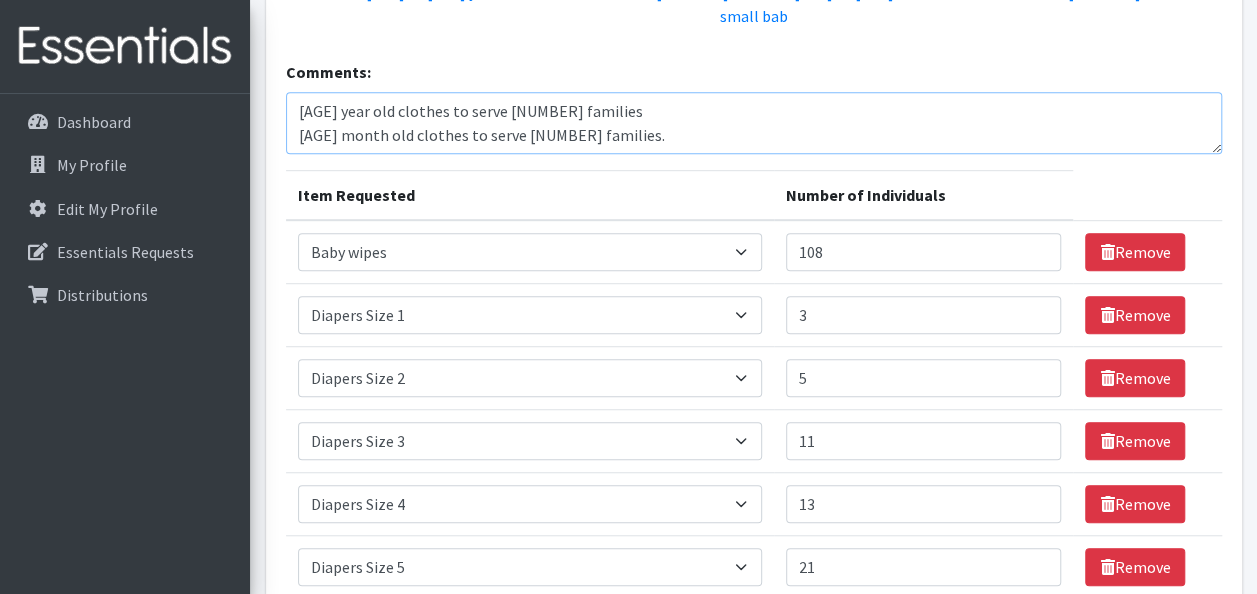 scroll, scrollTop: 16, scrollLeft: 0, axis: vertical 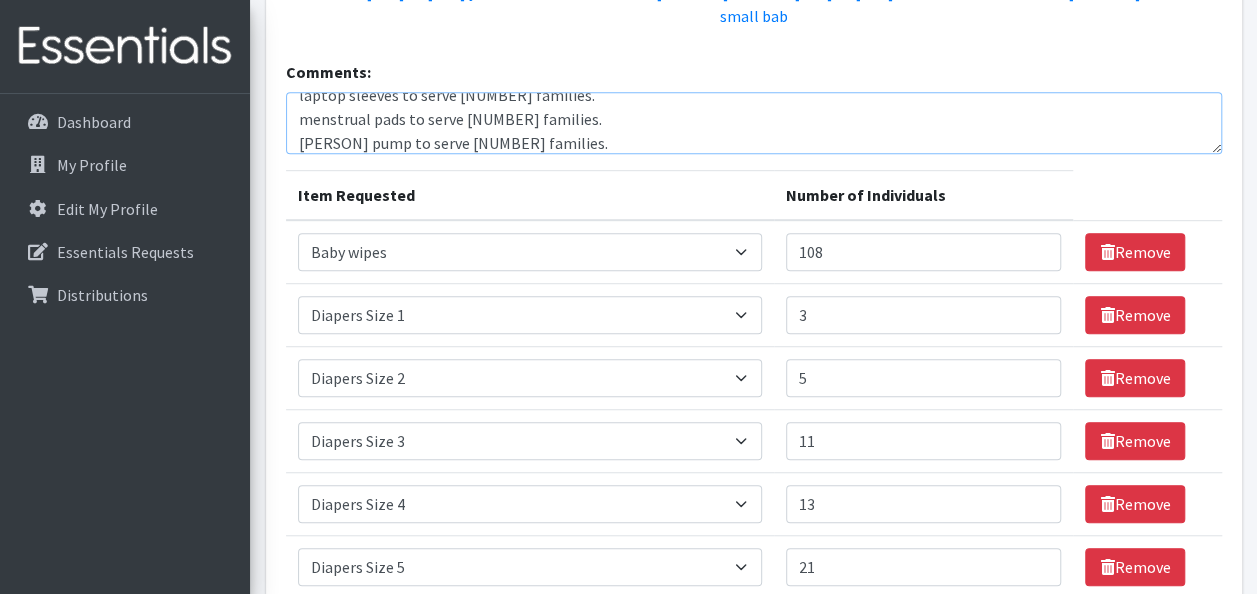 click on "[AGE] year old clothes to serve [NUMBER] families
[AGE] month old clothes to serve [NUMBER] families.
[AGE] to [AGE] year old swimwear to serve [NUMBER] families.
[AGE] to [AGE] months onesies to serve [NUMBER] families.
small baby pacpback to serve [NUMBER] families.
school supplies to serve [NUMBER] families.
laptop sleeves to serve [NUMBER] families.
menstrual pads to serve [NUMBER] families.
[PERSON] pump to serve [NUMBER] families." at bounding box center [754, 123] 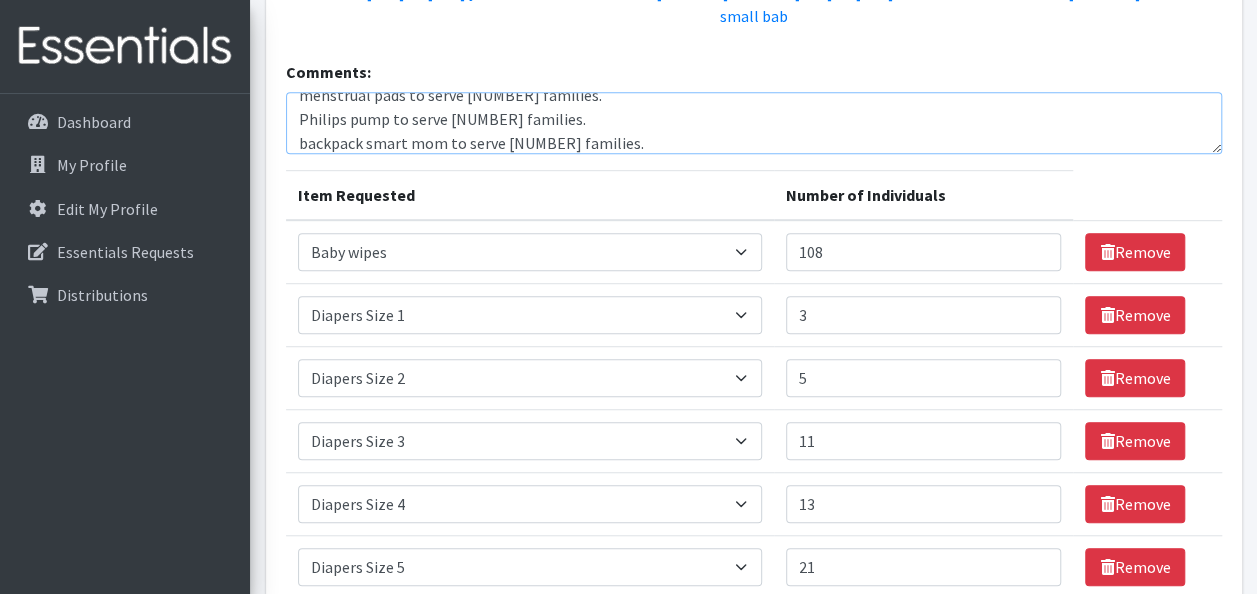 click on "[AGE] old clothes to serve [NUMBER] families
[AGE] old clothes to serve [NUMBER] families.
[AGE] swimwear to serve [NUMBER] families.
[AGE] onesies to serve [NUMBER] families.
small baby pacpback to serve [NUMBER] families.
school supplies to serve [NUMBER] families.
laptop sleeves to serve [NUMBER] families.
menstrual pads to serve [NUMBER] families.
Philips pump to serve [NUMBER] families.
backpack smart mom to serve [NUMBER] families." at bounding box center [754, 123] 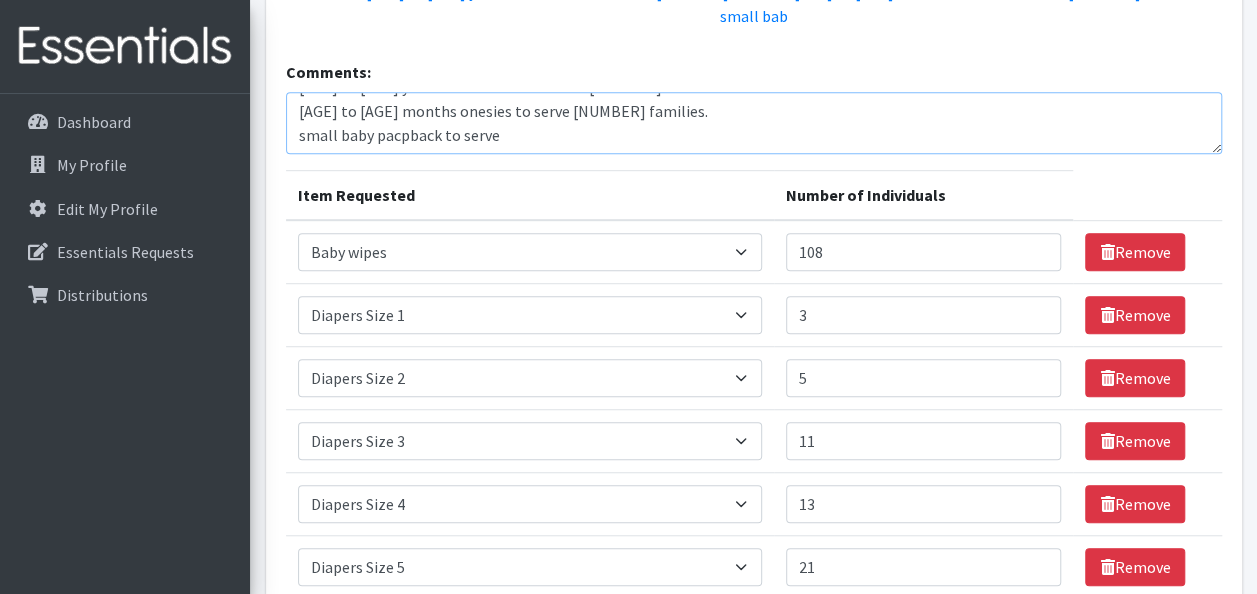 scroll, scrollTop: 0, scrollLeft: 0, axis: both 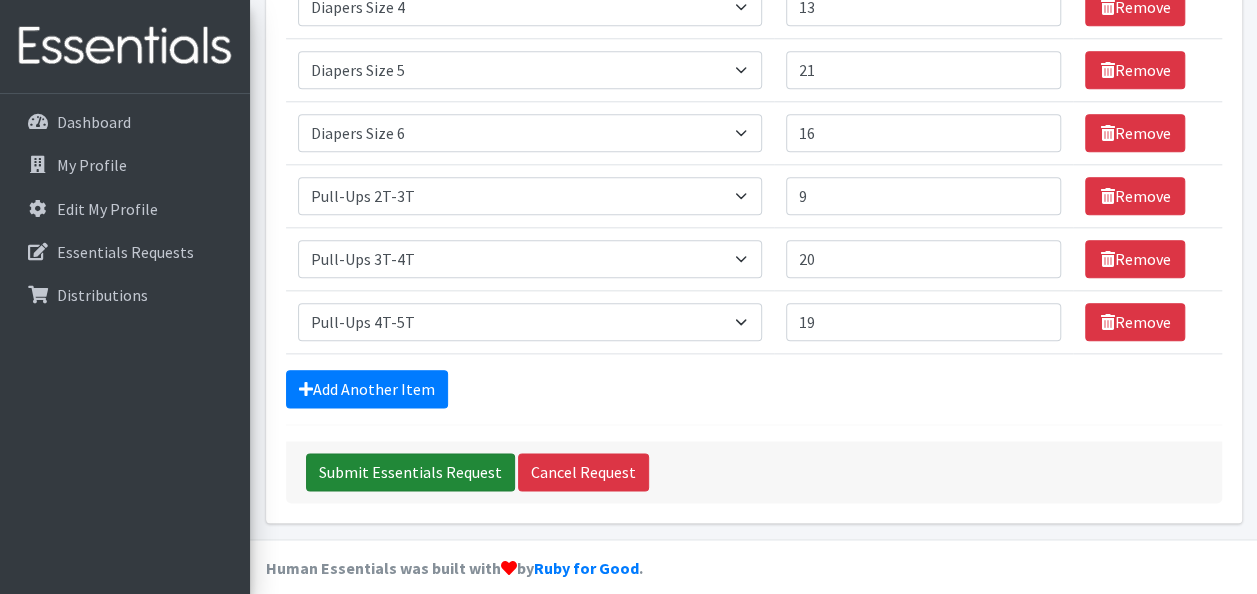 click on "Submit Essentials Request" at bounding box center [410, 472] 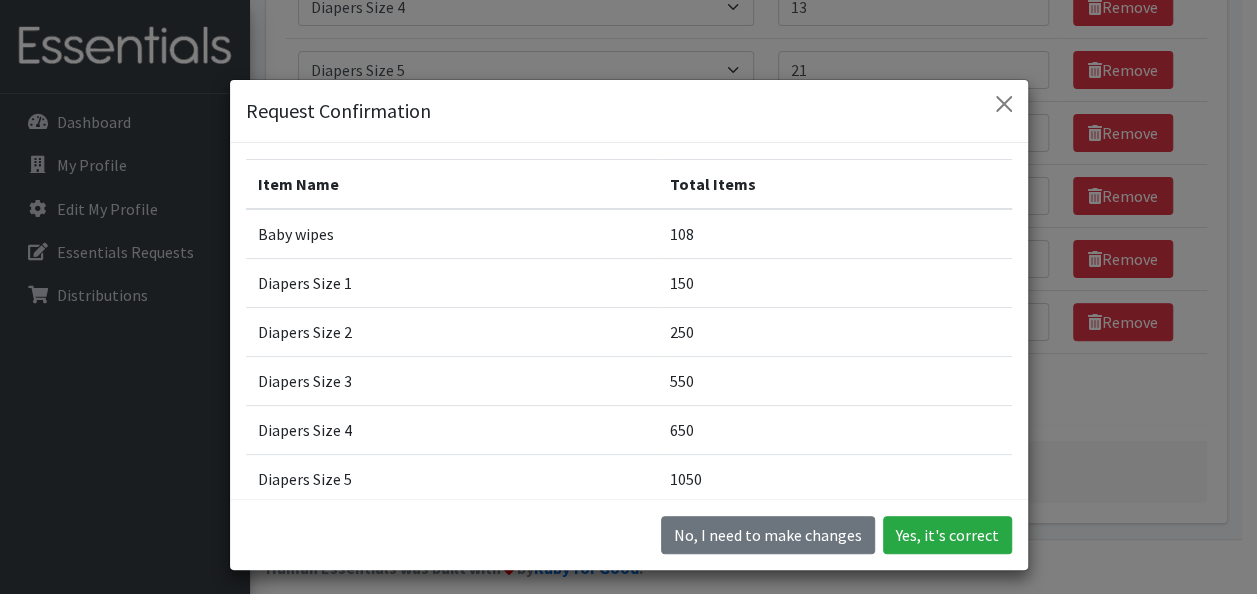 scroll, scrollTop: 982, scrollLeft: 0, axis: vertical 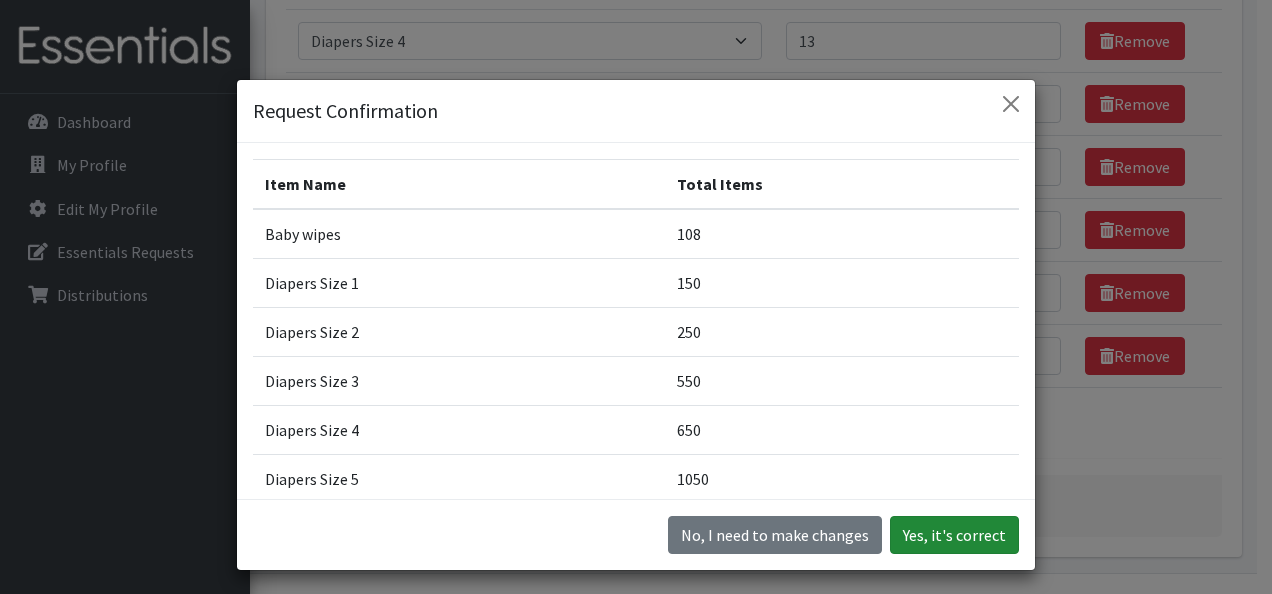 click on "Yes, it's correct" at bounding box center [954, 535] 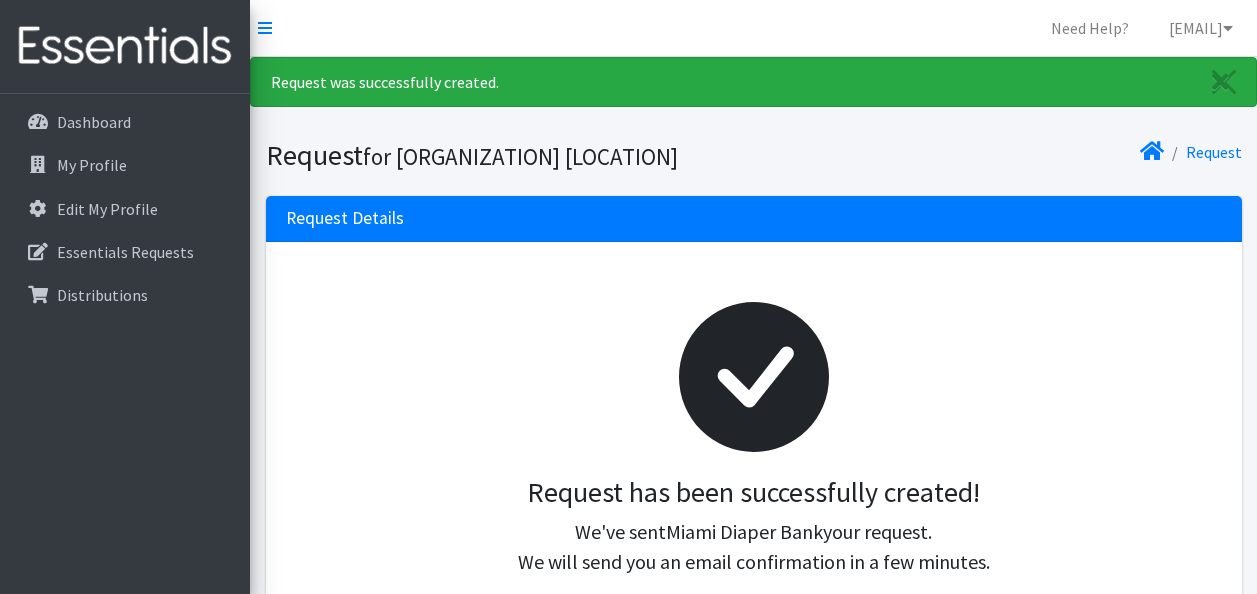scroll, scrollTop: 0, scrollLeft: 0, axis: both 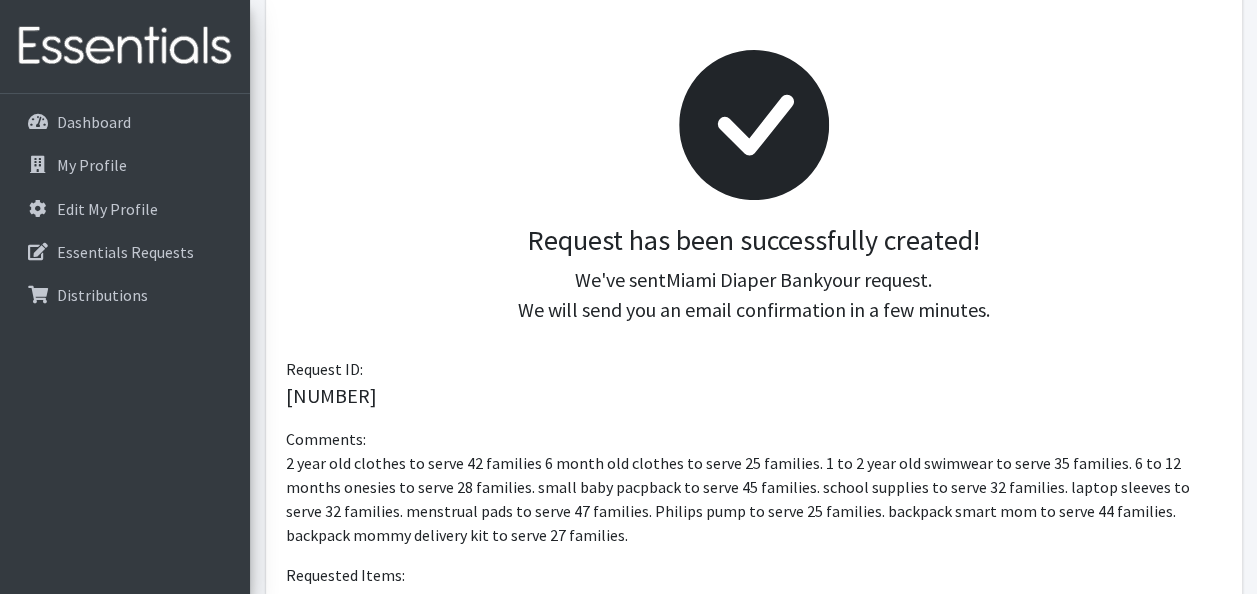 click on "Request Details
Request has been successfully created!
We've sent   [CITY] [ORGANIZATION]  your request.  We will send you an email confirmation in a few minutes.
Request ID:
[NUMBER]
Comments:
2 year old clothes to serve 42 families
6 month old clothes to serve 25 families.
1 to 2 year old swimwear to serve 35 families.
6 to 12 months onesies to serve 28 families.
small baby pacpback to serve 45 families.
school supplies to serve 32 families.
laptop sleeves to serve 32 families.
menstrual pads to serve 47 families.
Philips pump to serve 25 families.
backpack smart mom to serve 44 families.
backpack mommy delivery kit to serve 27 families." at bounding box center [753, 504] 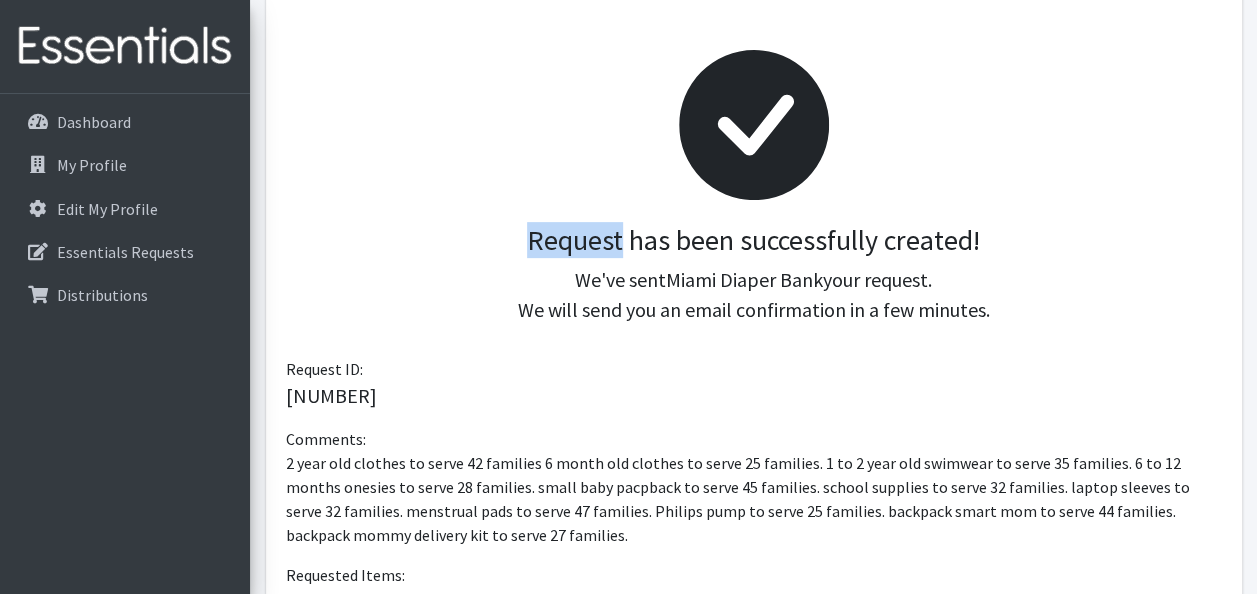 click on "Request Details
Request has been successfully created!
We've sent   [CITY] [ORGANIZATION]  your request.  We will send you an email confirmation in a few minutes.
Request ID:
[NUMBER]
Comments:
2 year old clothes to serve 42 families
6 month old clothes to serve 25 families.
1 to 2 year old swimwear to serve 35 families.
6 to 12 months onesies to serve 28 families.
small baby pacpback to serve 45 families.
school supplies to serve 32 families.
laptop sleeves to serve 32 families.
menstrual pads to serve 47 families.
Philips pump to serve 25 families.
backpack smart mom to serve 44 families.
backpack mommy delivery kit to serve 27 families." at bounding box center [753, 504] 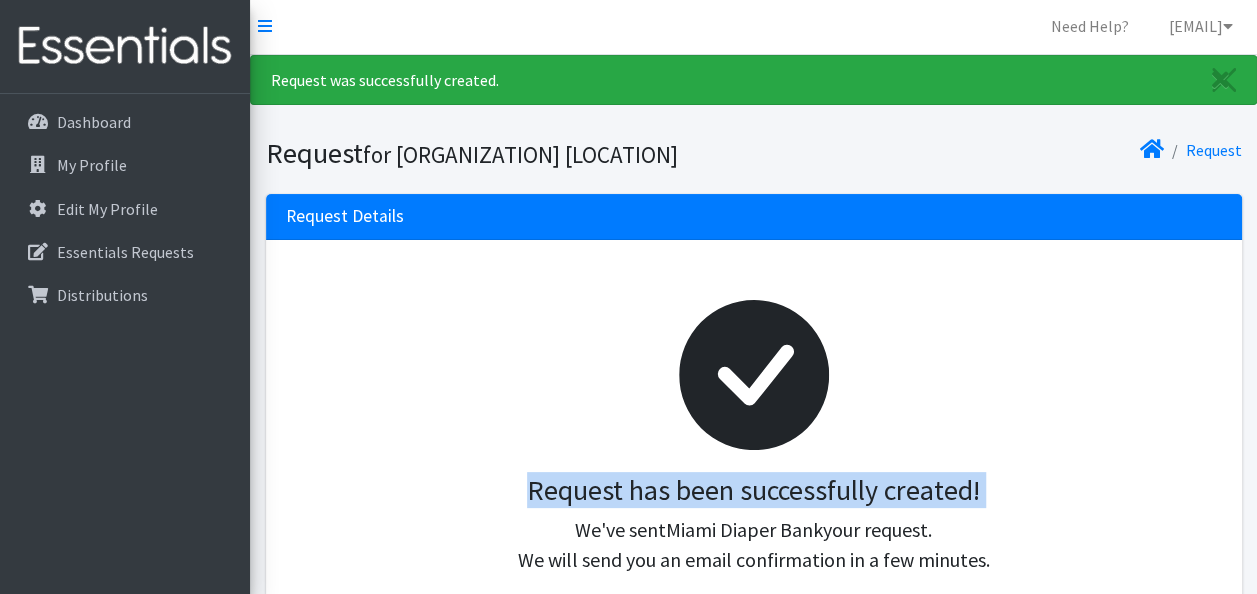 scroll, scrollTop: 0, scrollLeft: 0, axis: both 